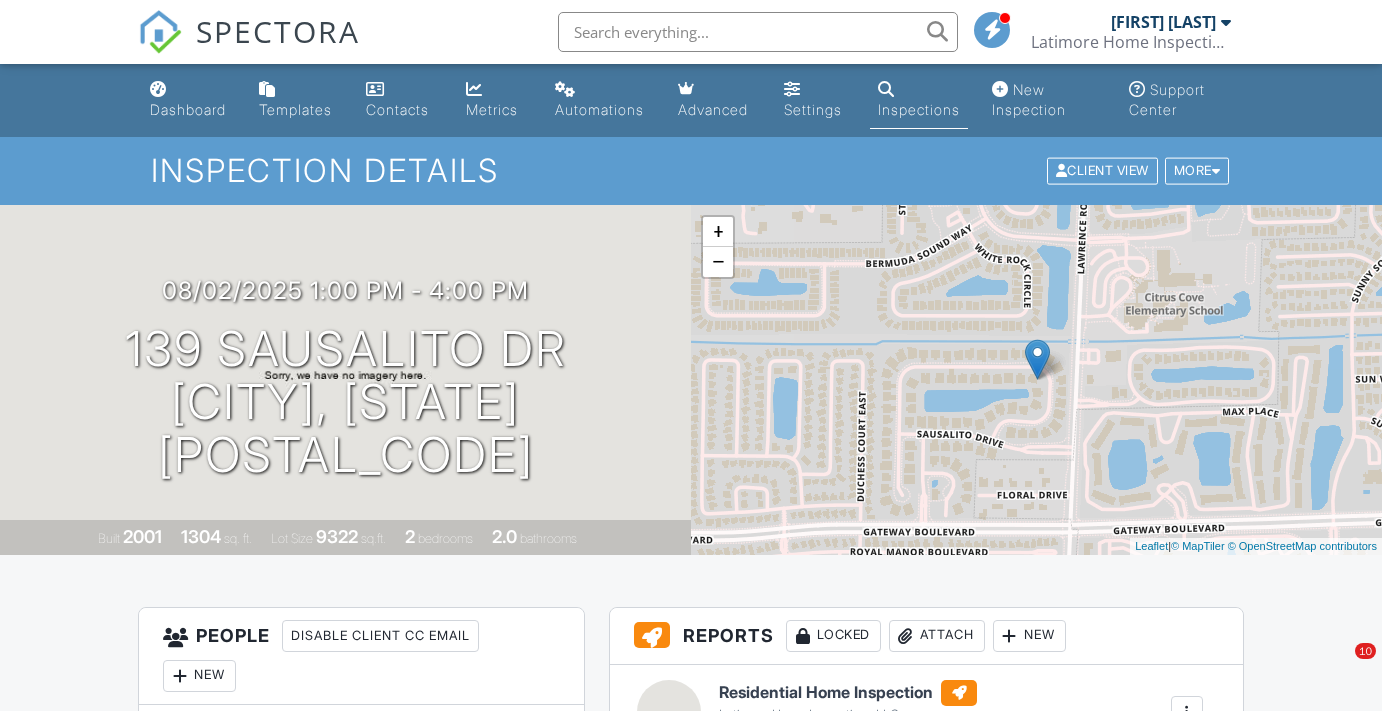 scroll, scrollTop: 181, scrollLeft: 0, axis: vertical 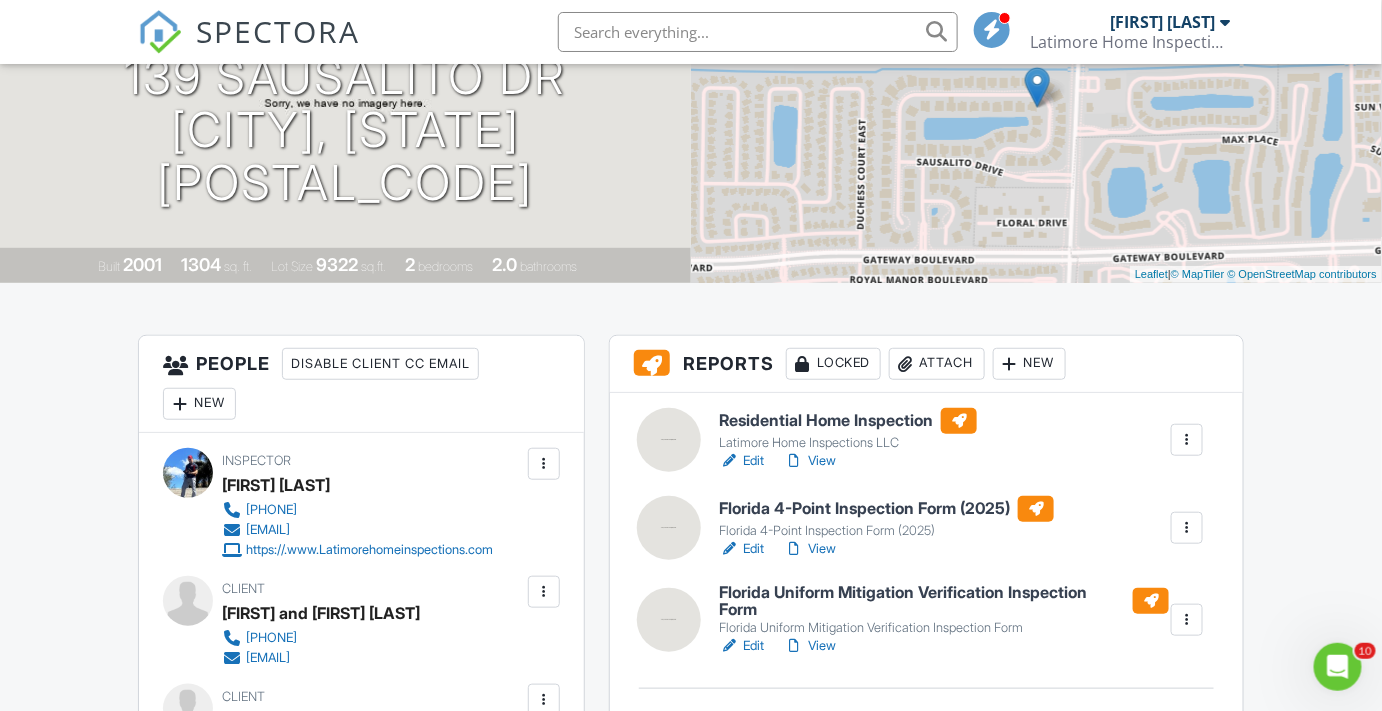 click on "Edit" at bounding box center [741, 461] 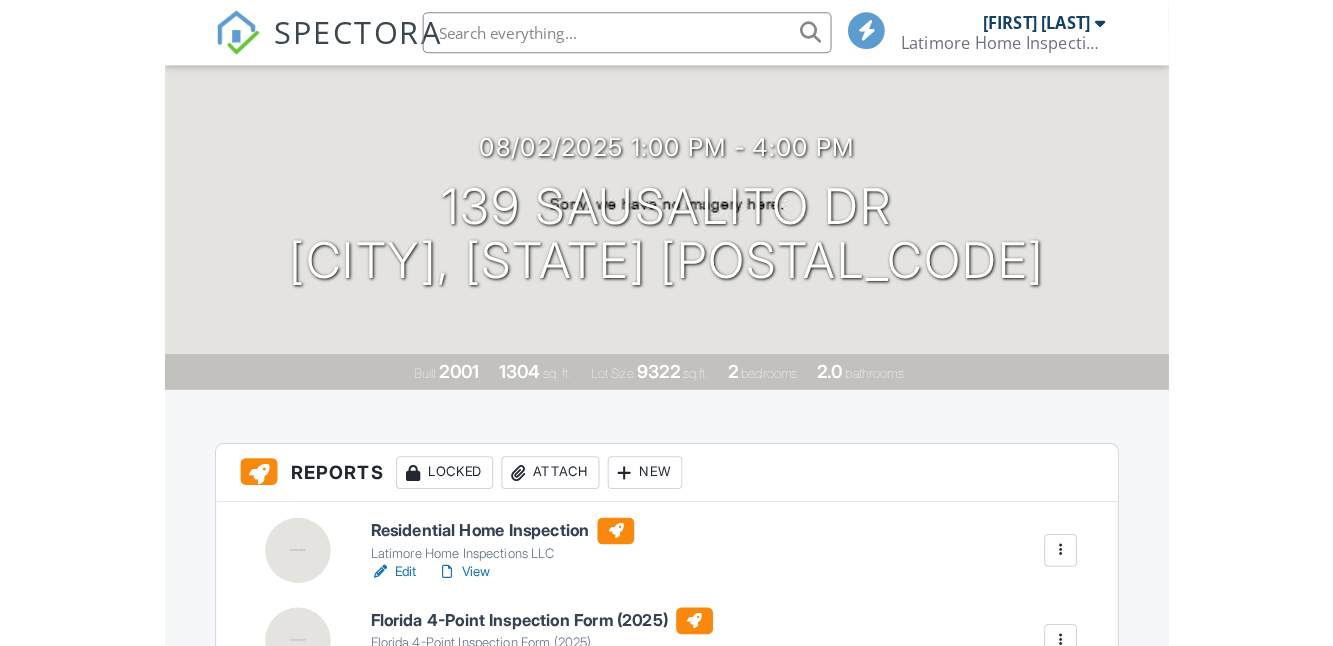 scroll, scrollTop: 465, scrollLeft: 0, axis: vertical 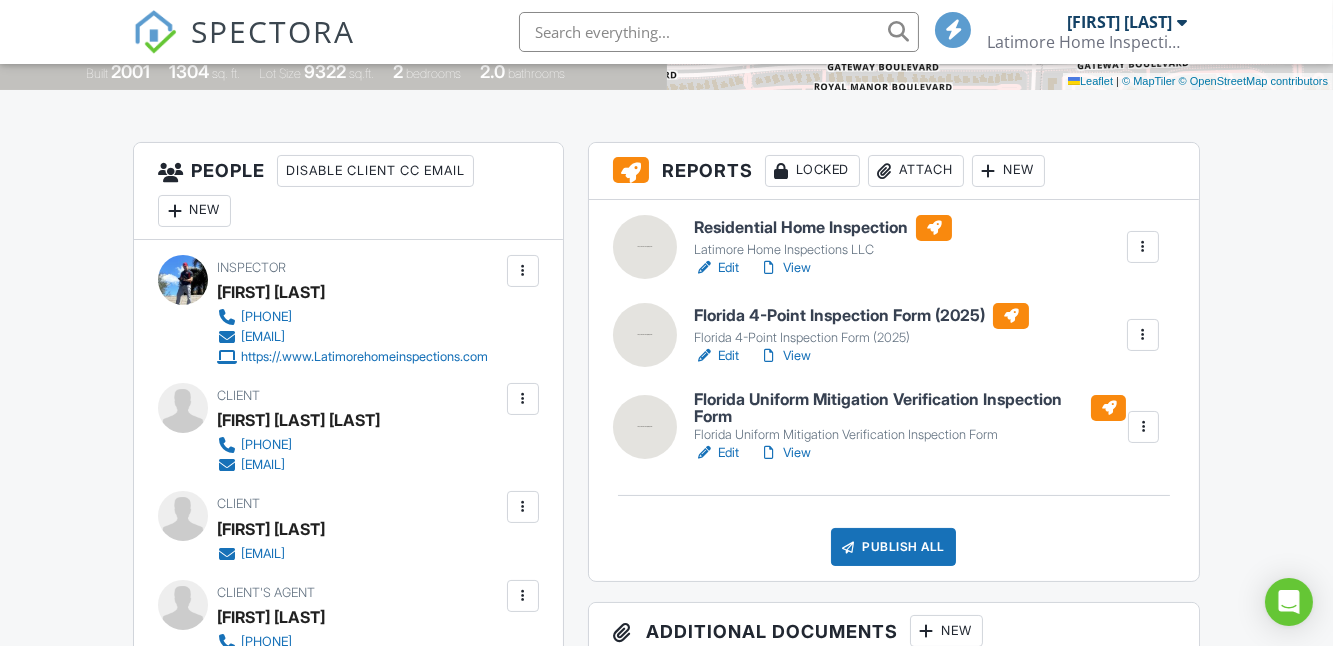 click on "Attach" at bounding box center [916, 171] 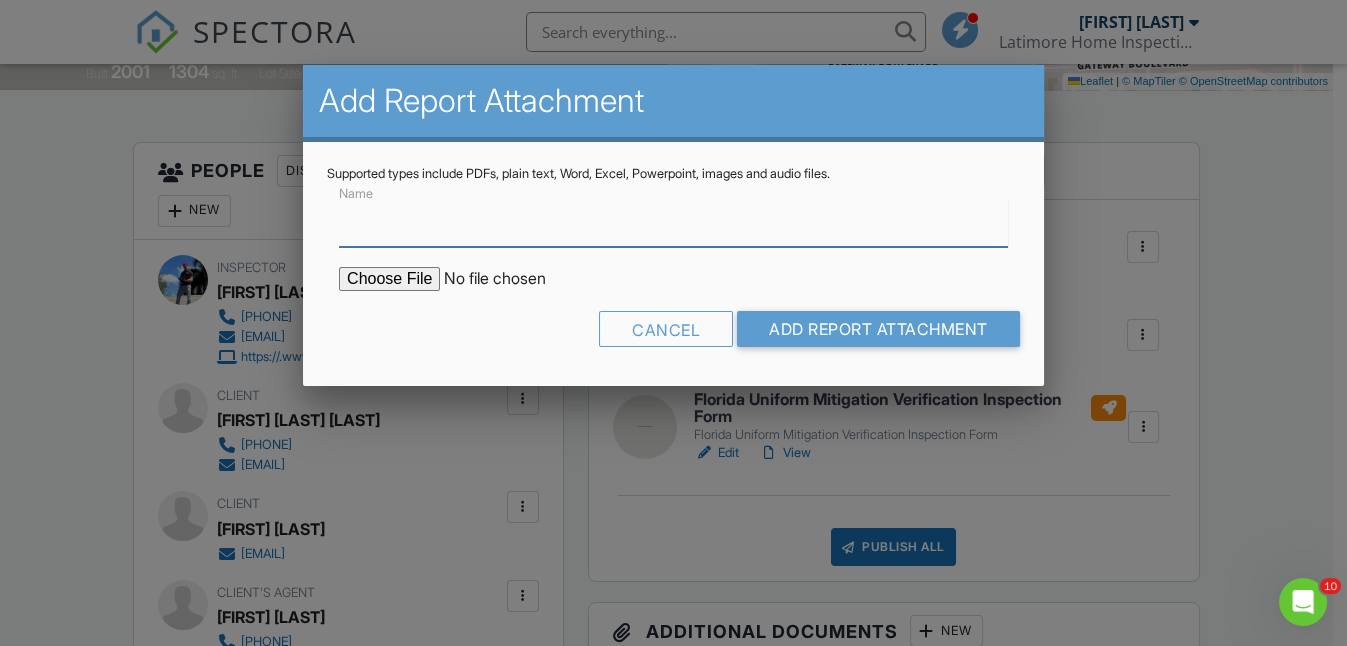 scroll, scrollTop: 0, scrollLeft: 0, axis: both 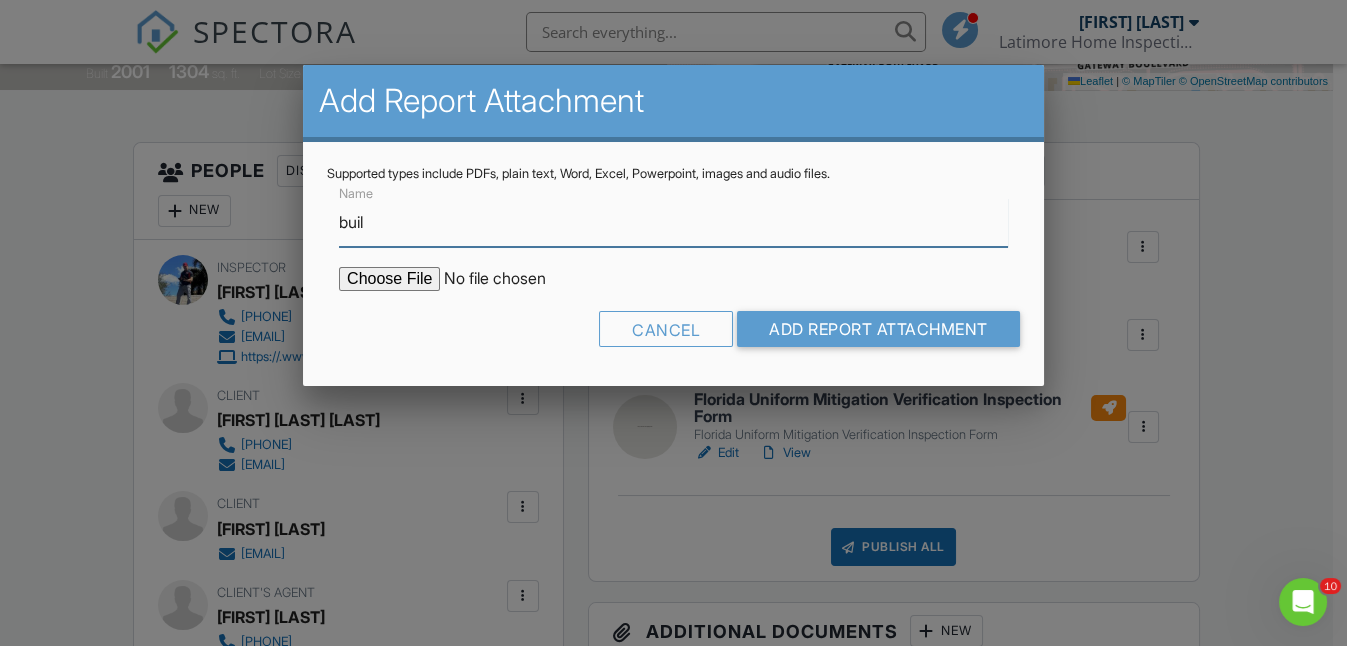 type on "BUILDFAX PERMIT DETAILS" 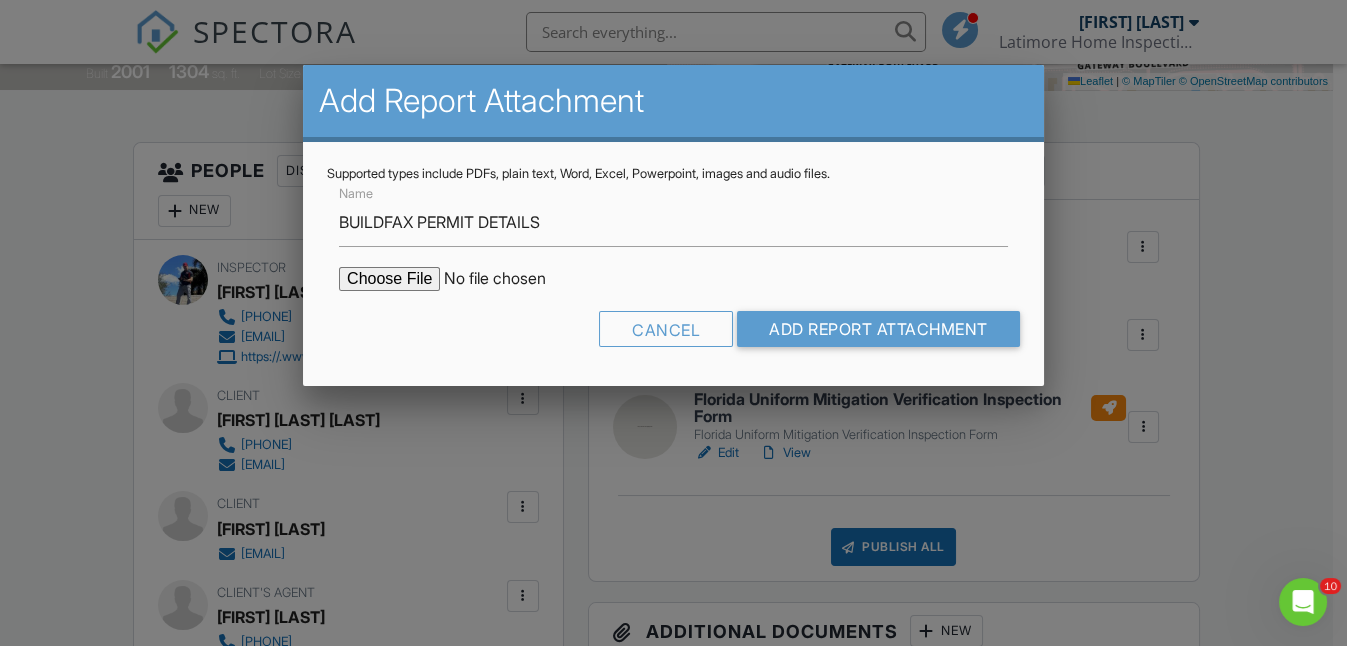 click at bounding box center (509, 279) 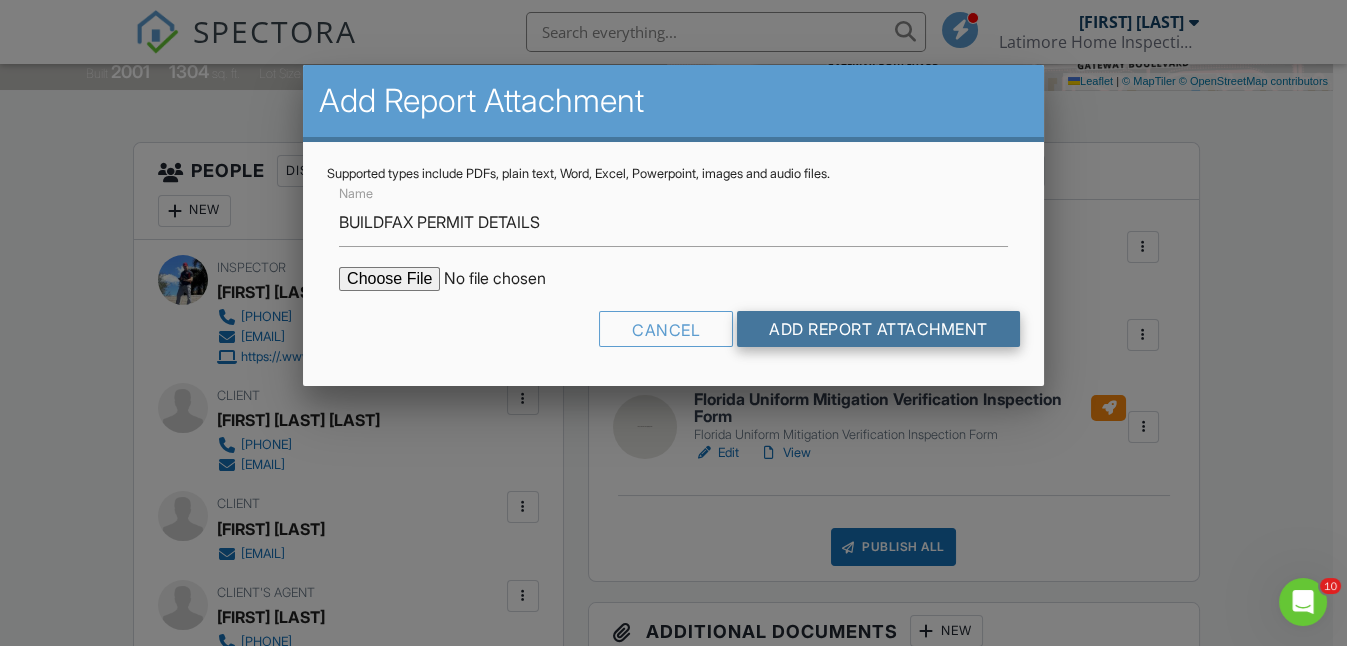 click on "Add Report Attachment" at bounding box center [878, 329] 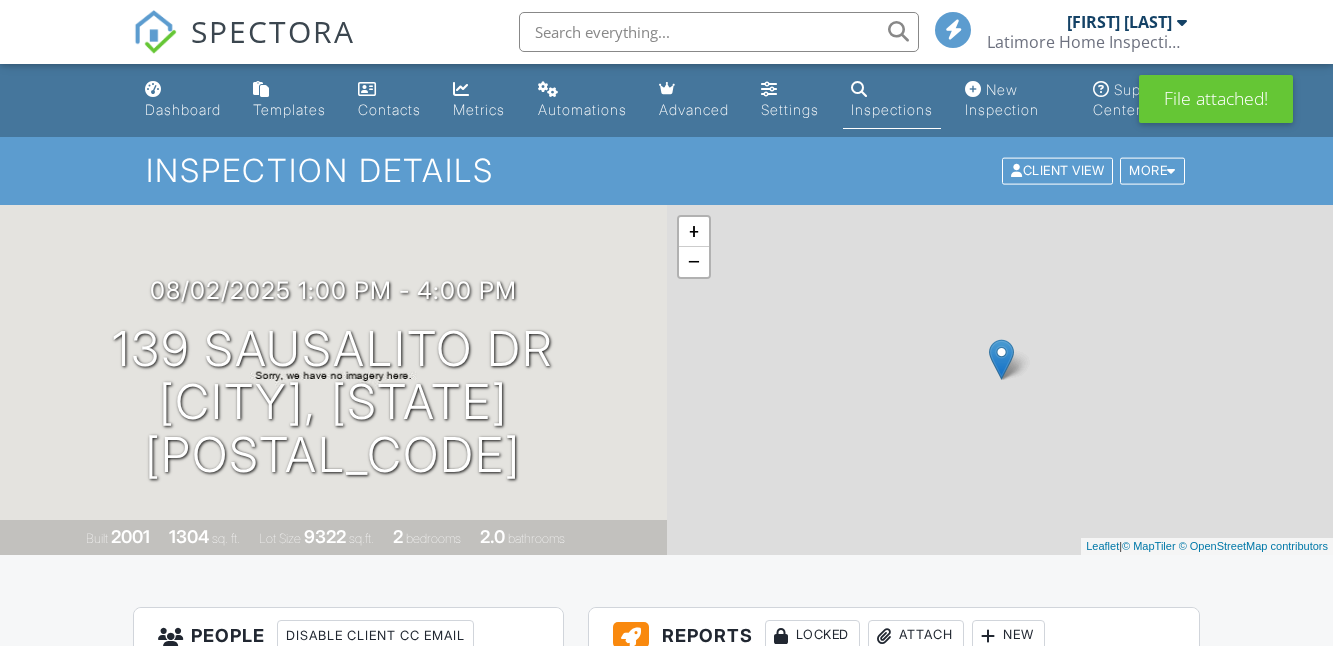 scroll, scrollTop: 0, scrollLeft: 0, axis: both 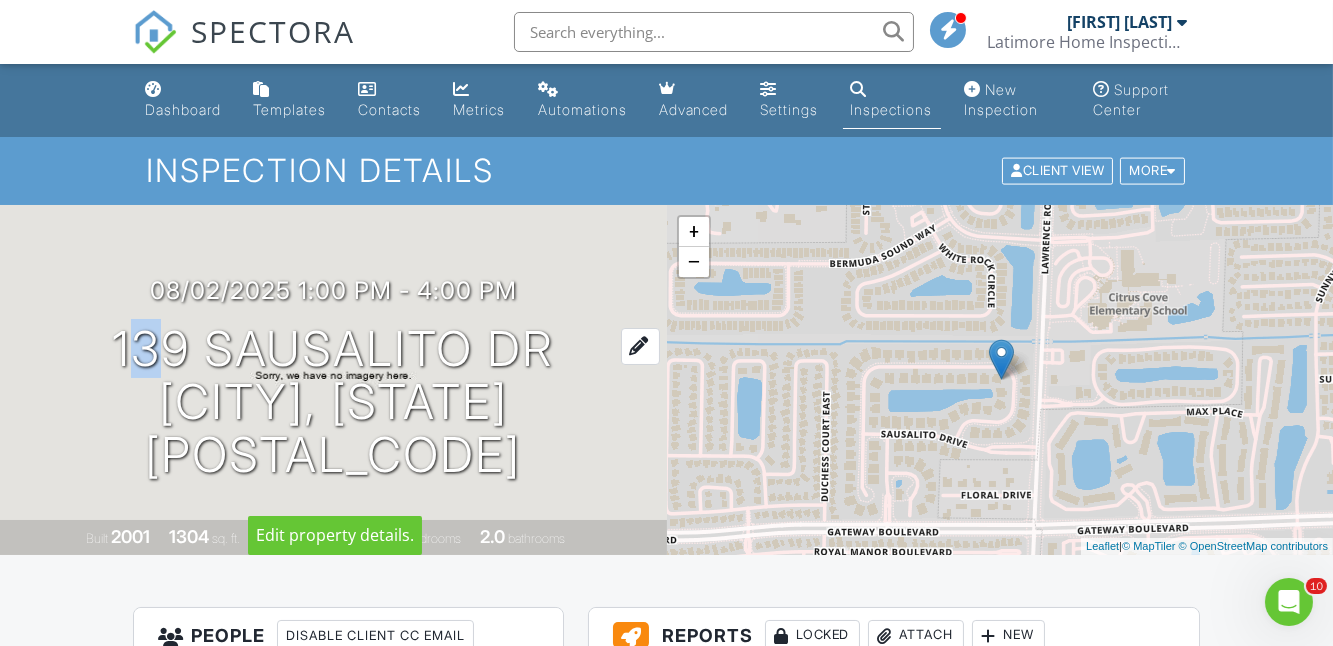 drag, startPoint x: 118, startPoint y: 370, endPoint x: 137, endPoint y: 376, distance: 19.924858 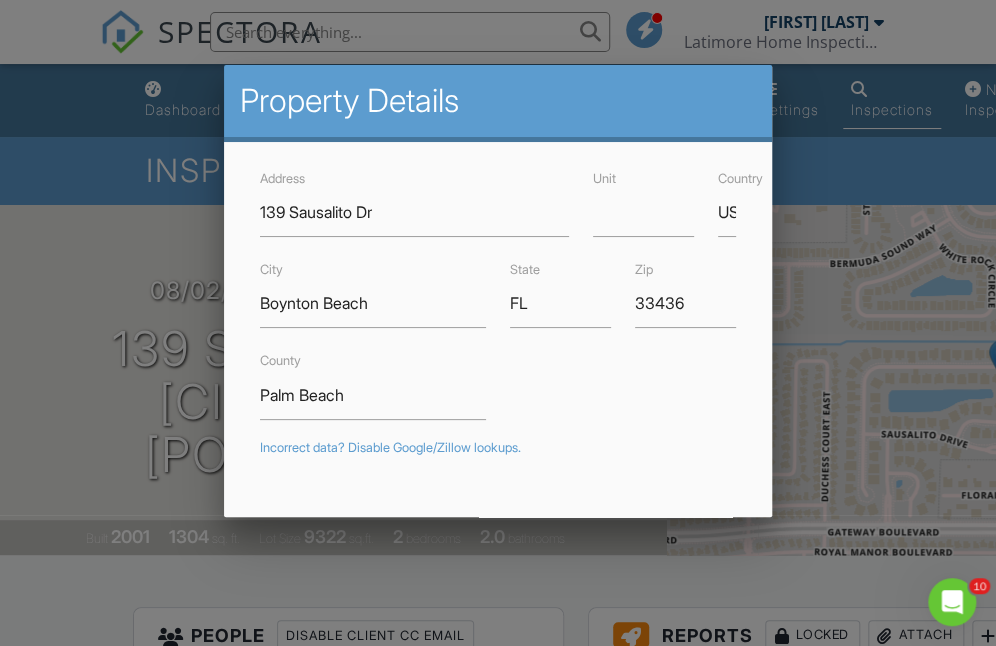 click at bounding box center [498, 304] 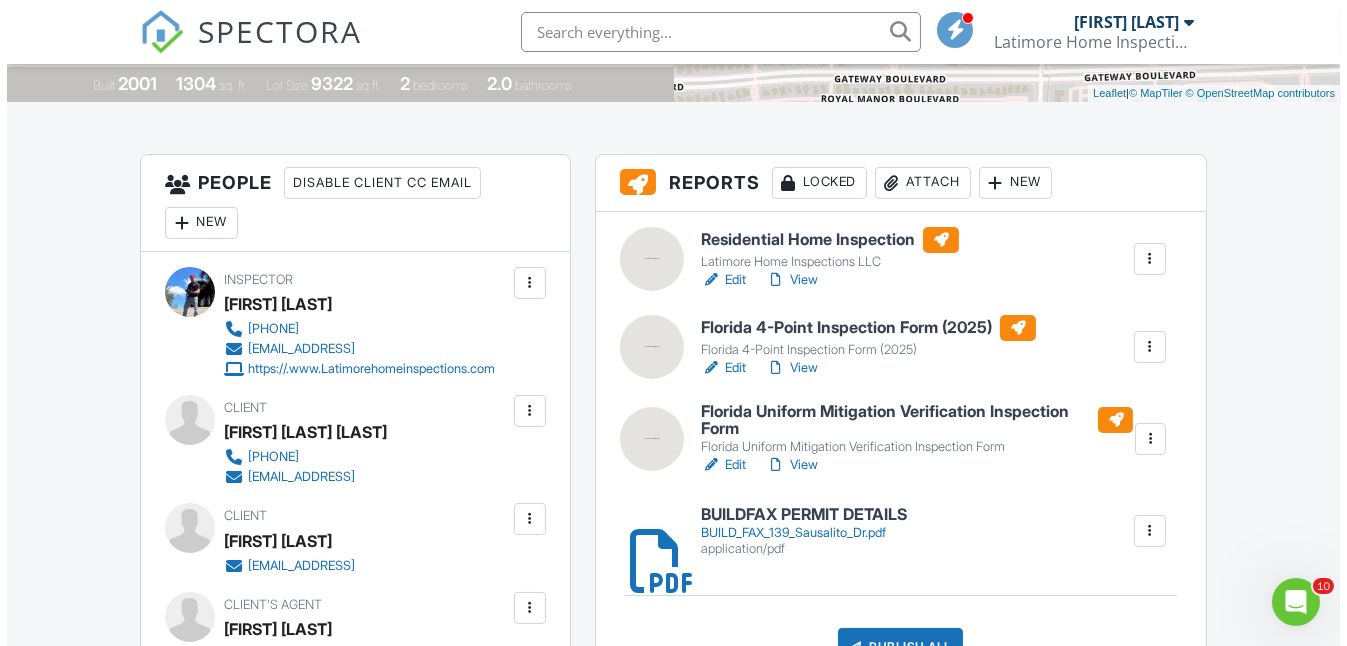 scroll, scrollTop: 454, scrollLeft: 0, axis: vertical 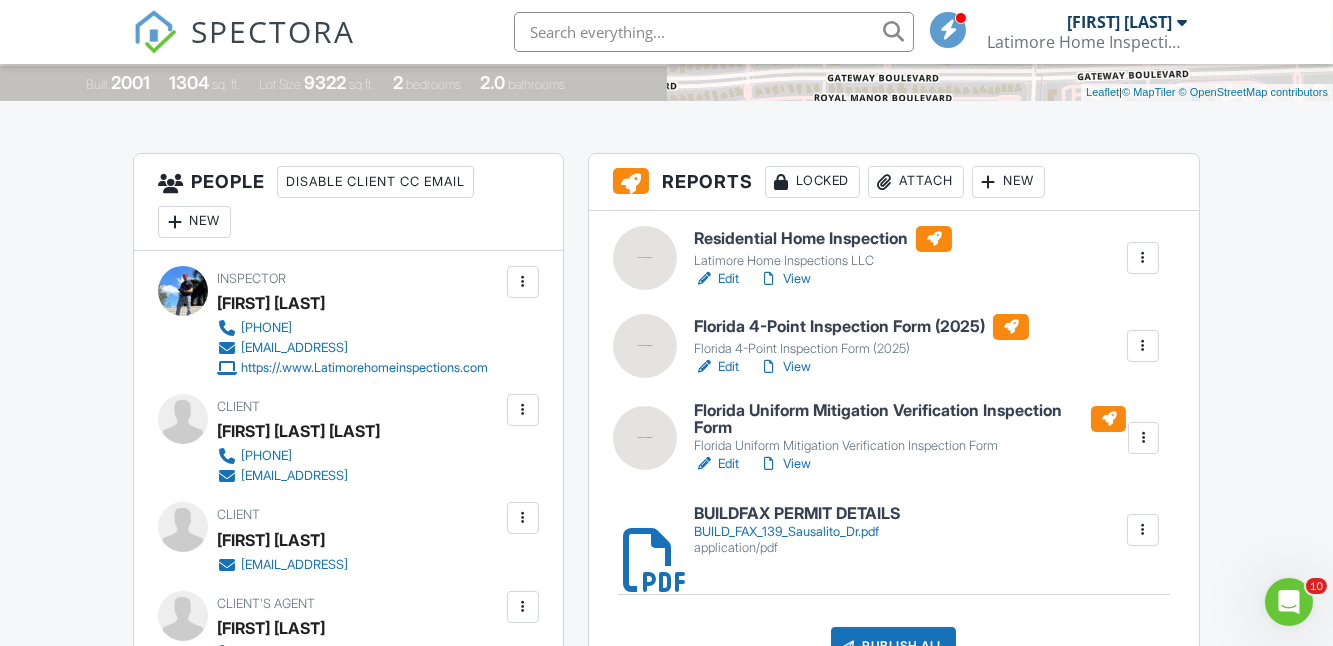 click on "Attach" at bounding box center [916, 182] 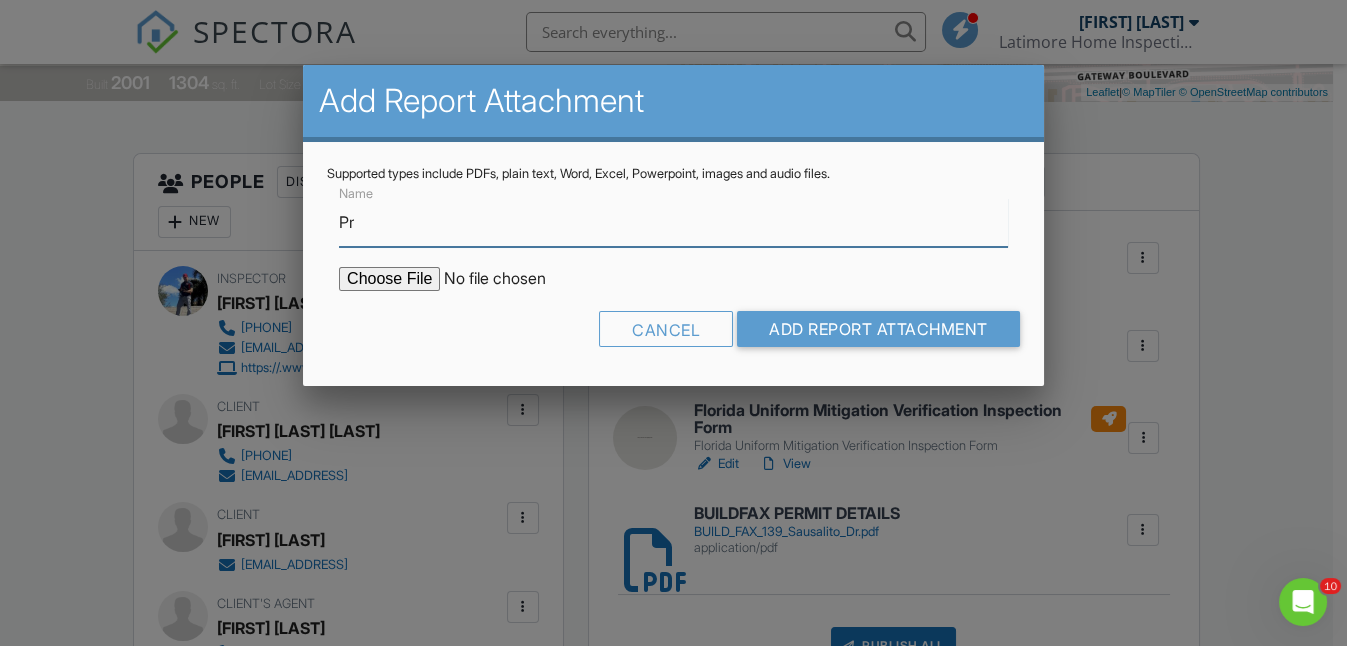 type on "PROPERTY RECORDS" 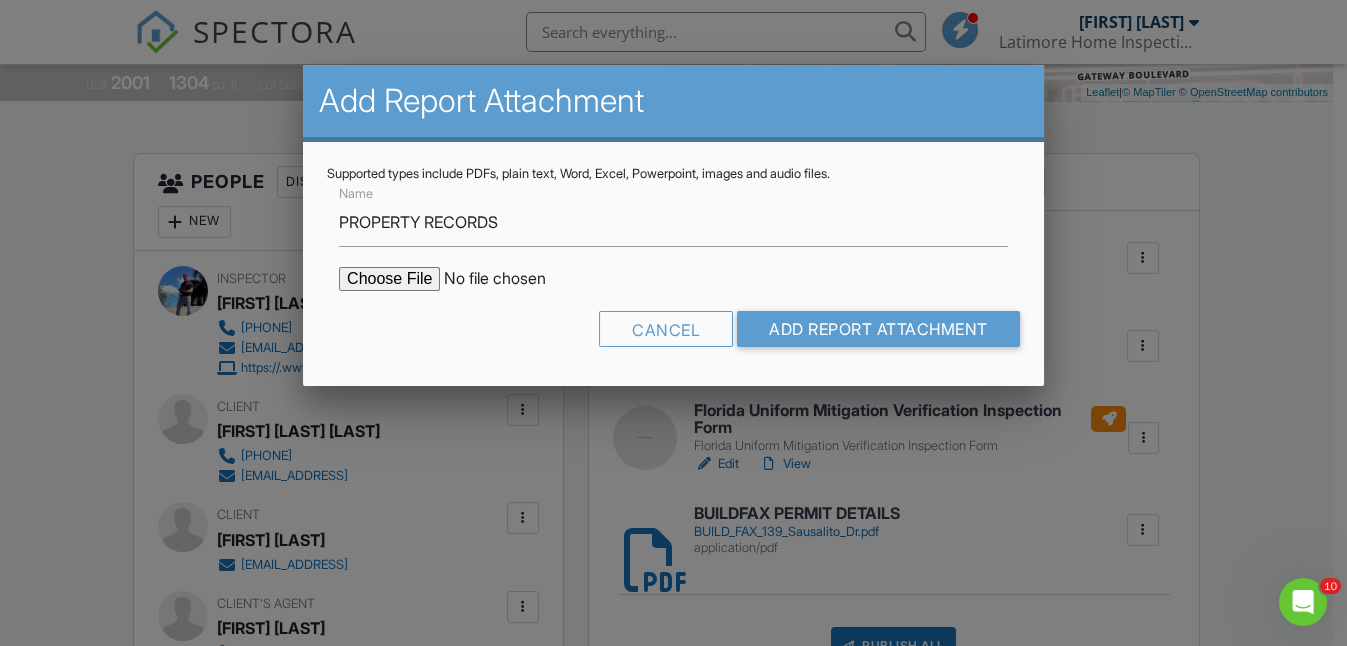 click at bounding box center (509, 279) 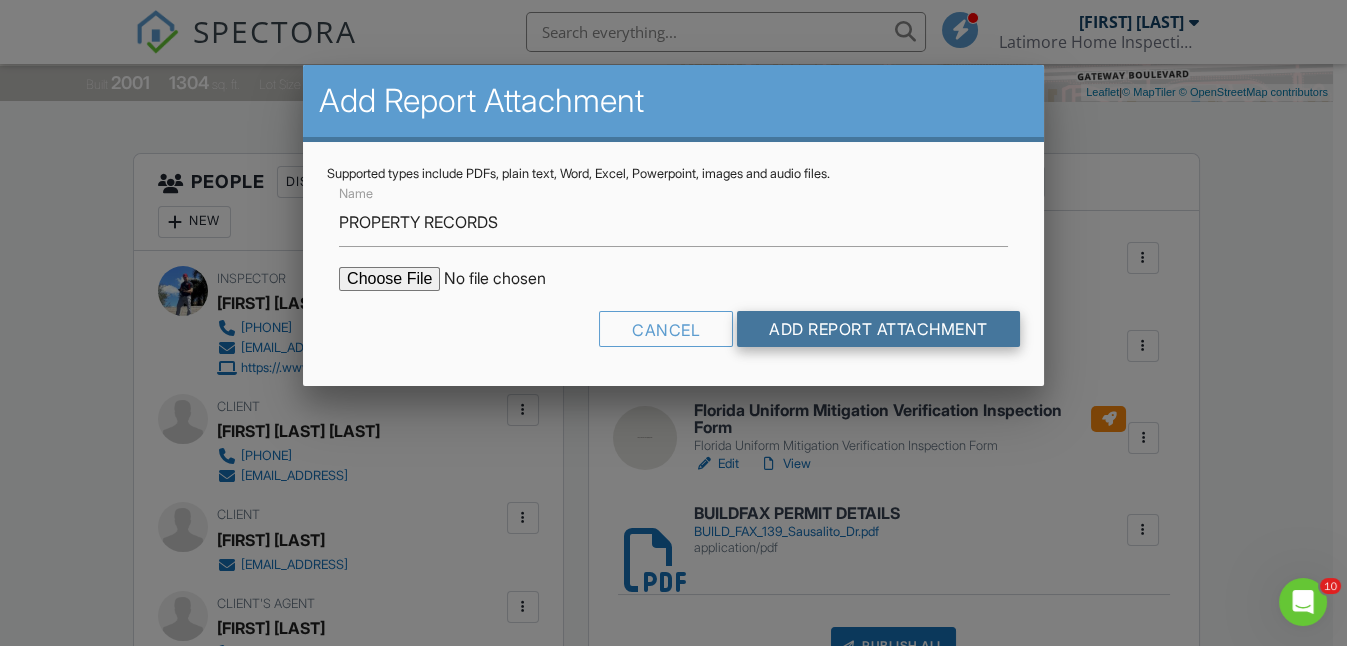 click on "Add Report Attachment" at bounding box center (878, 329) 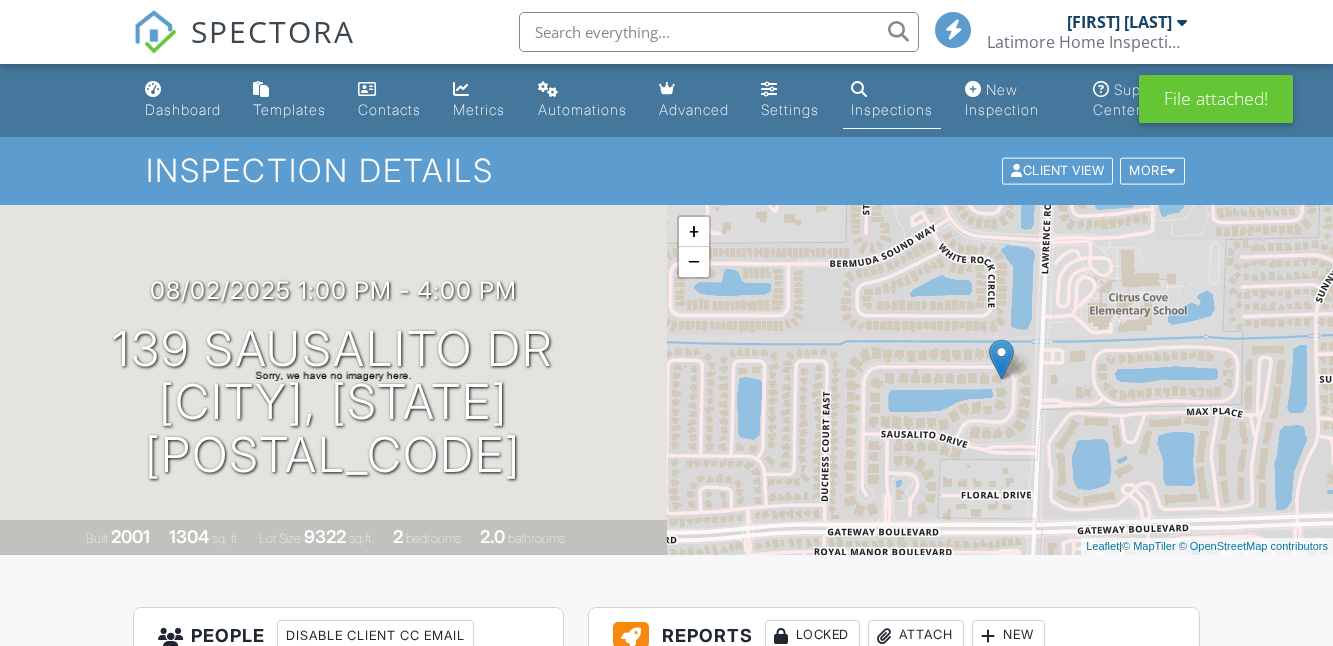 scroll, scrollTop: 0, scrollLeft: 0, axis: both 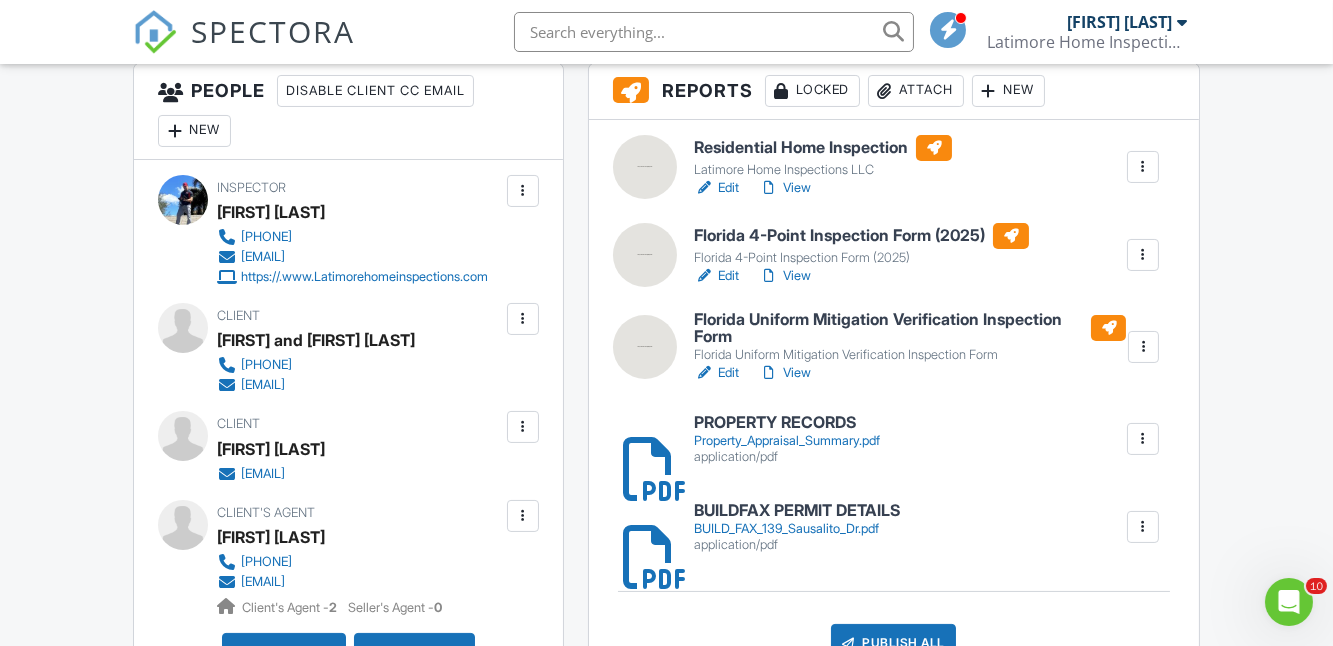 click on "Edit" at bounding box center (716, 188) 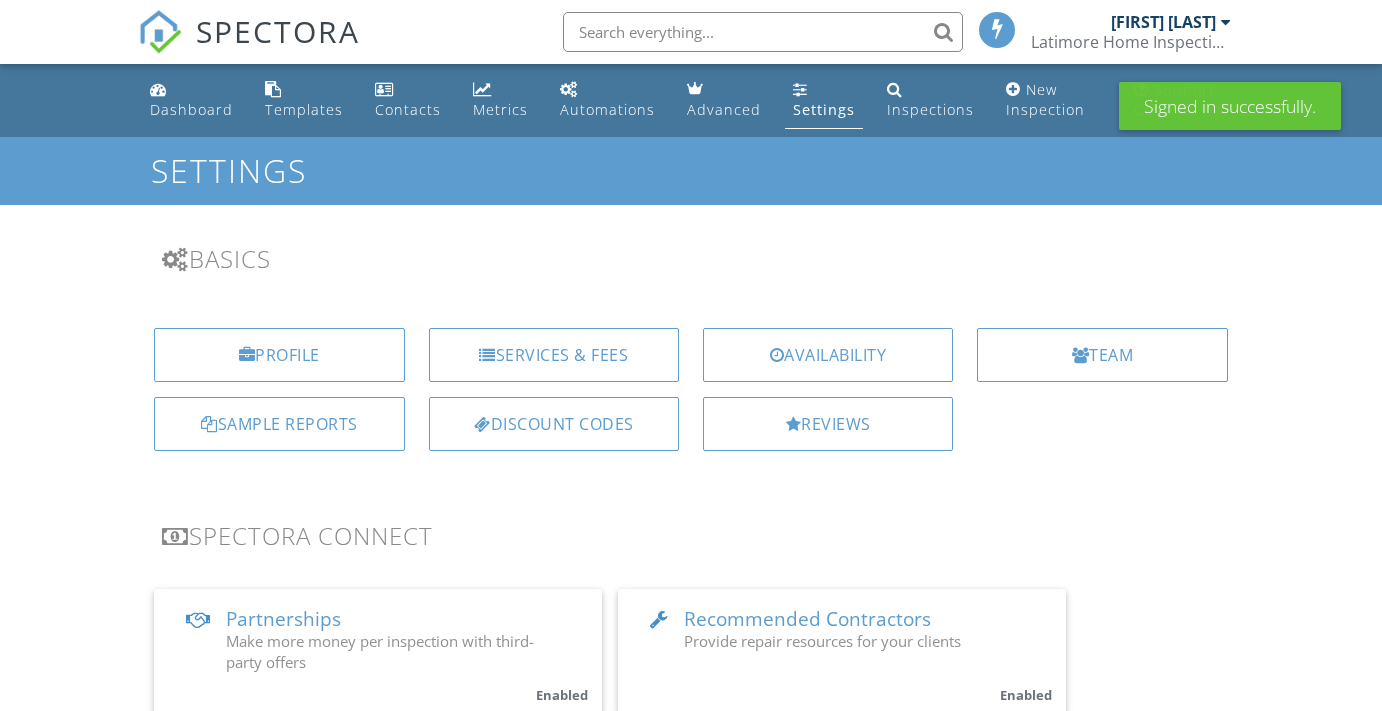 scroll, scrollTop: 0, scrollLeft: 0, axis: both 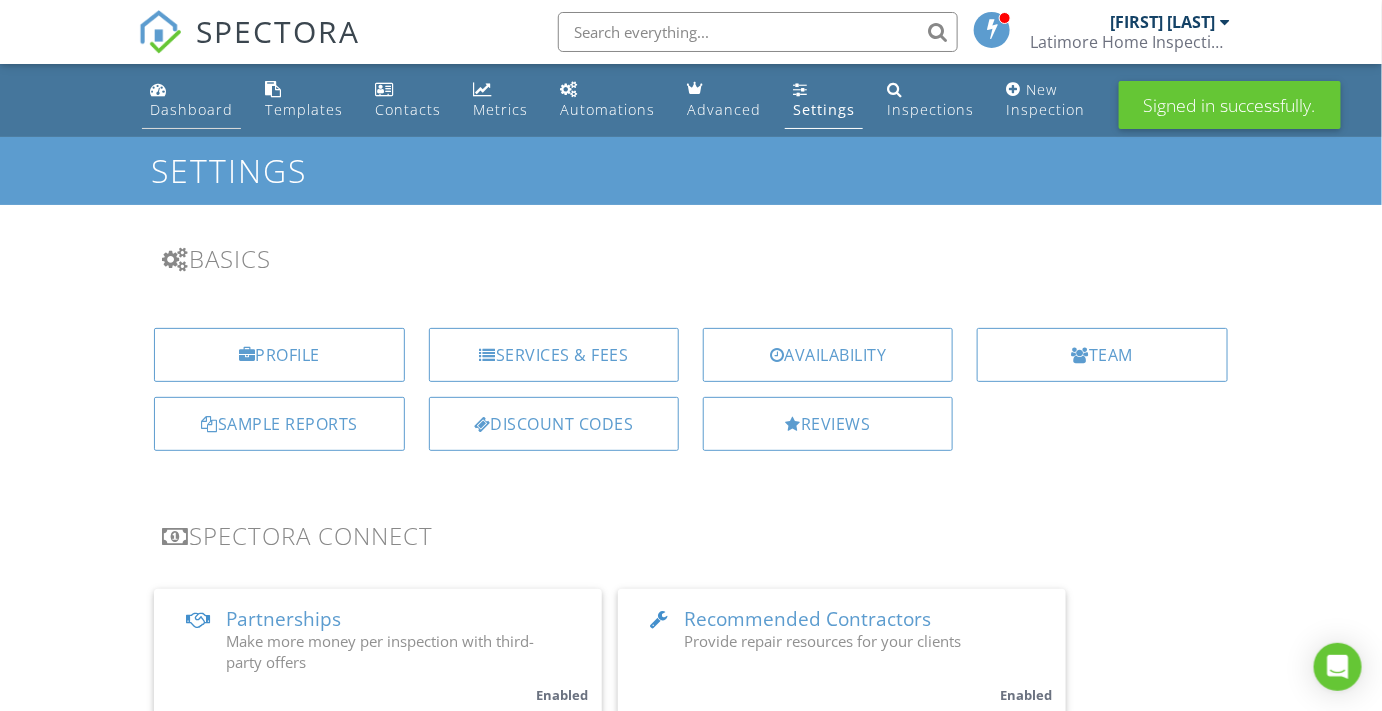 click on "Dashboard" at bounding box center (191, 109) 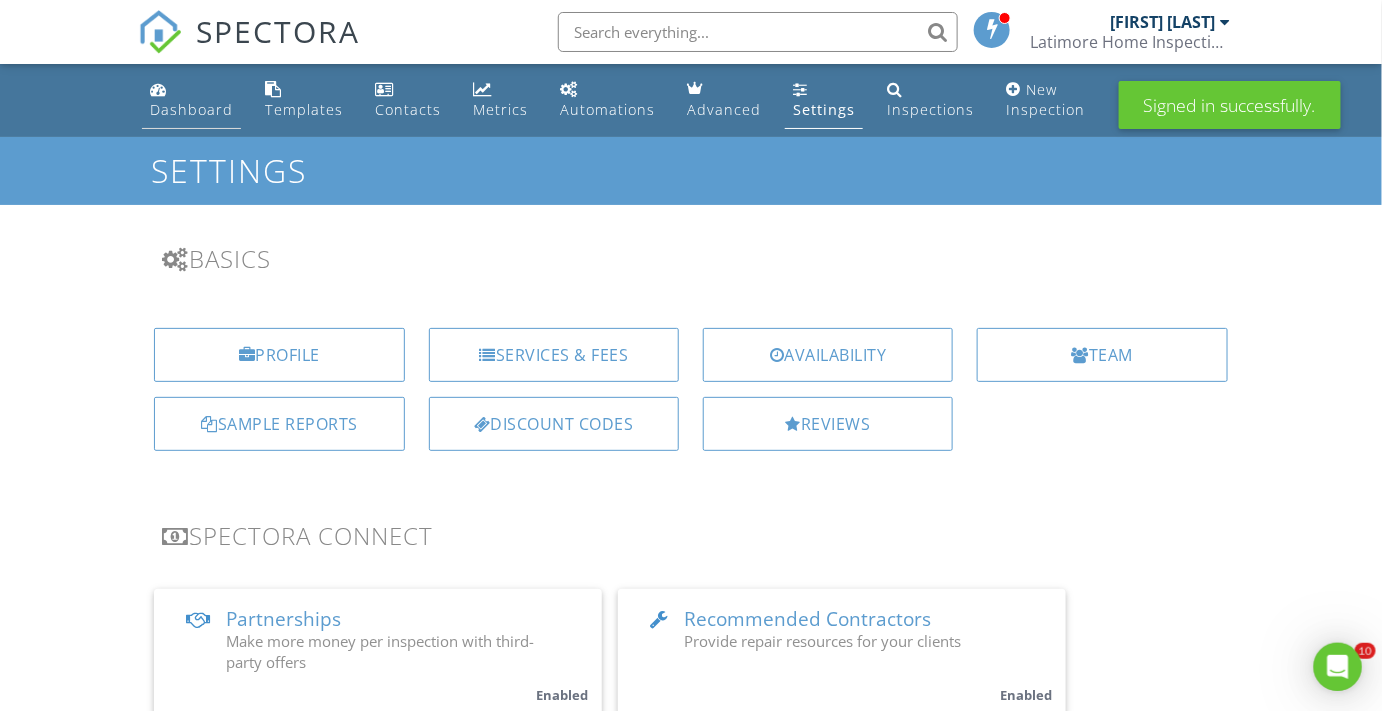 scroll, scrollTop: 0, scrollLeft: 0, axis: both 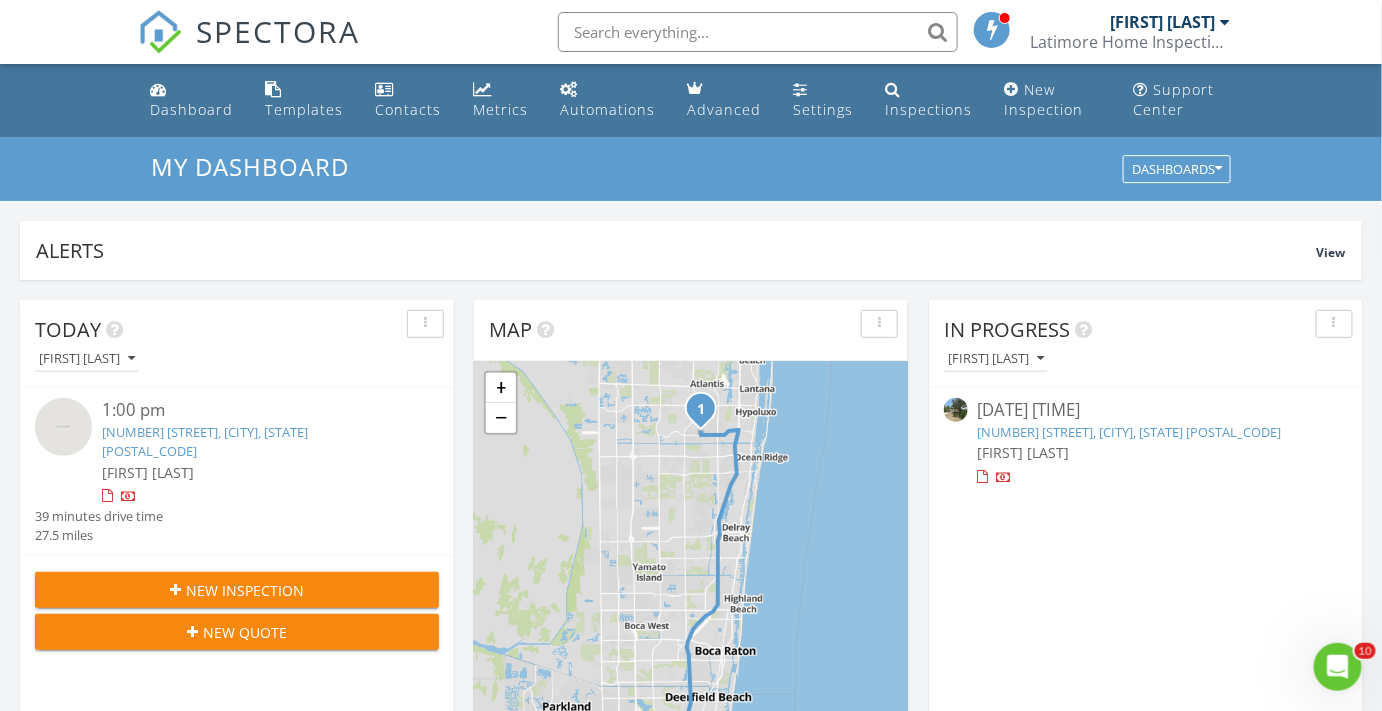 click on "[NUMBER] [STREET], [CITY], [STATE] [POSTAL_CODE]" at bounding box center [205, 441] 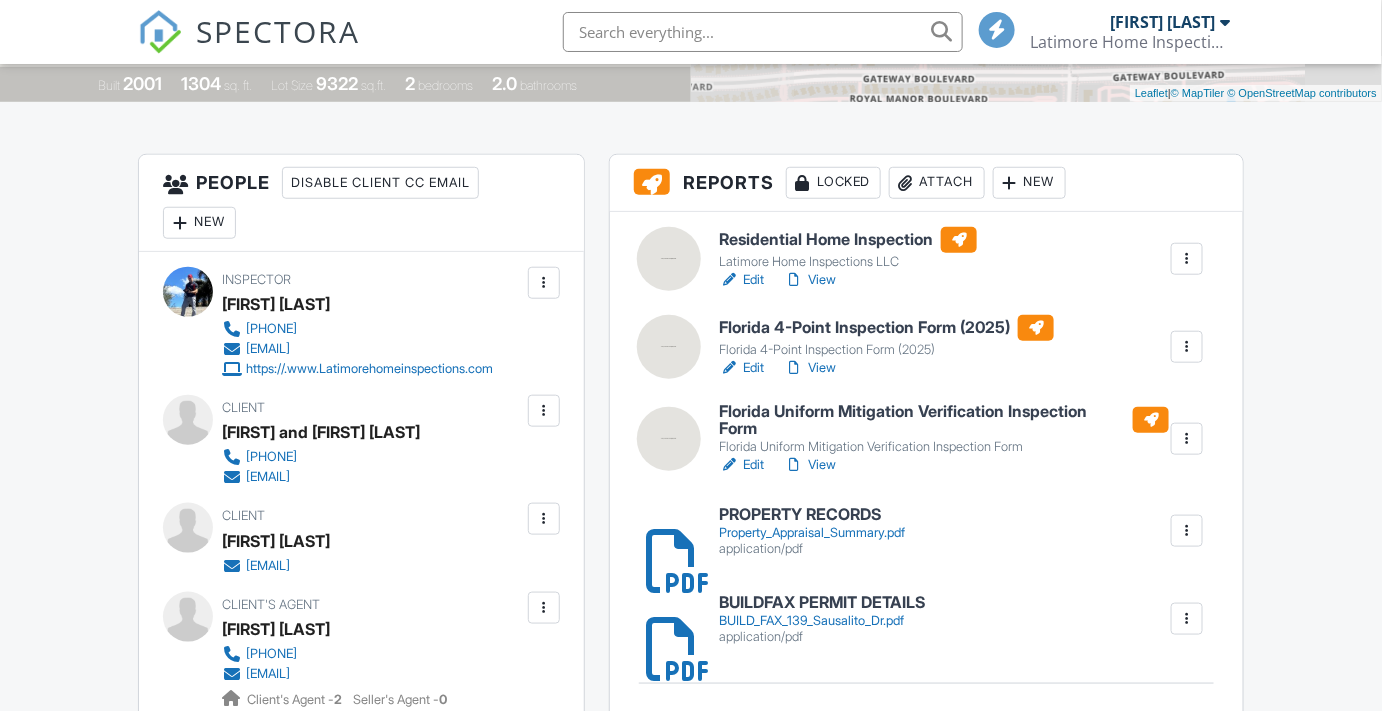 scroll, scrollTop: 454, scrollLeft: 0, axis: vertical 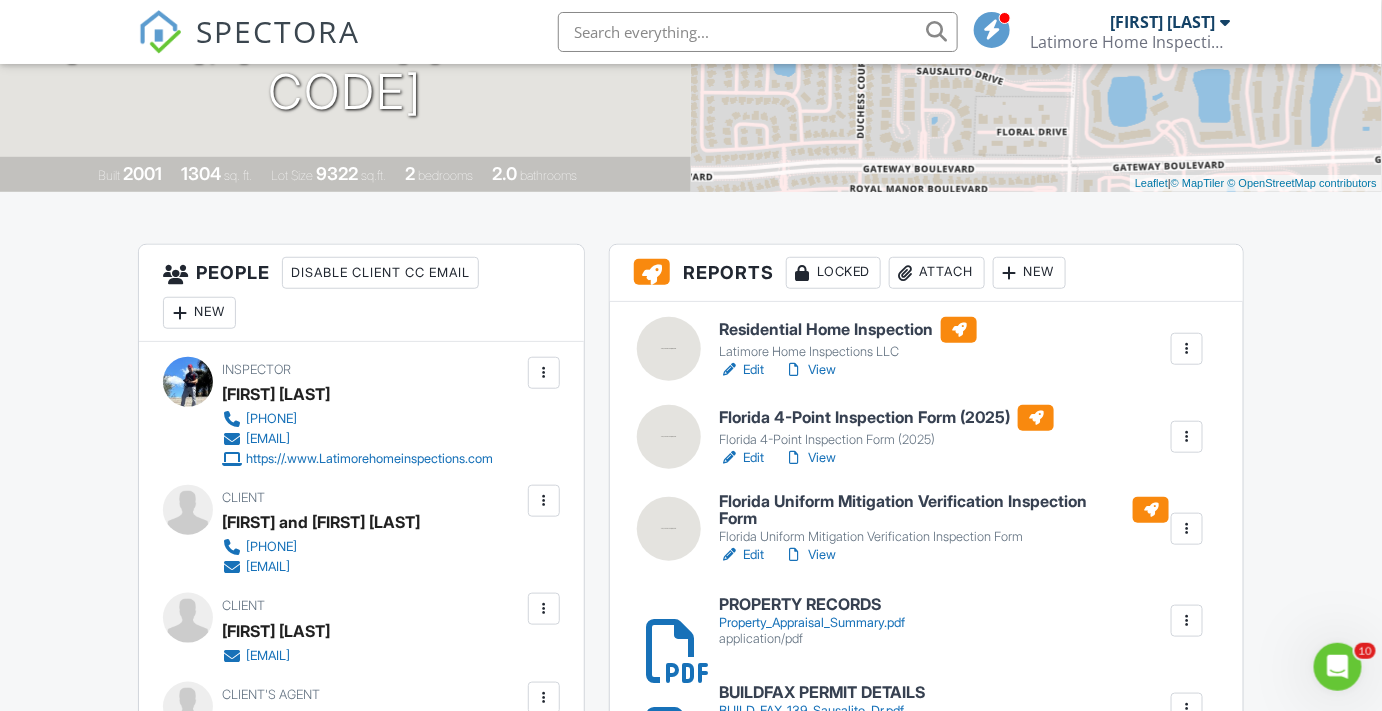 click on "Edit" at bounding box center [741, 370] 